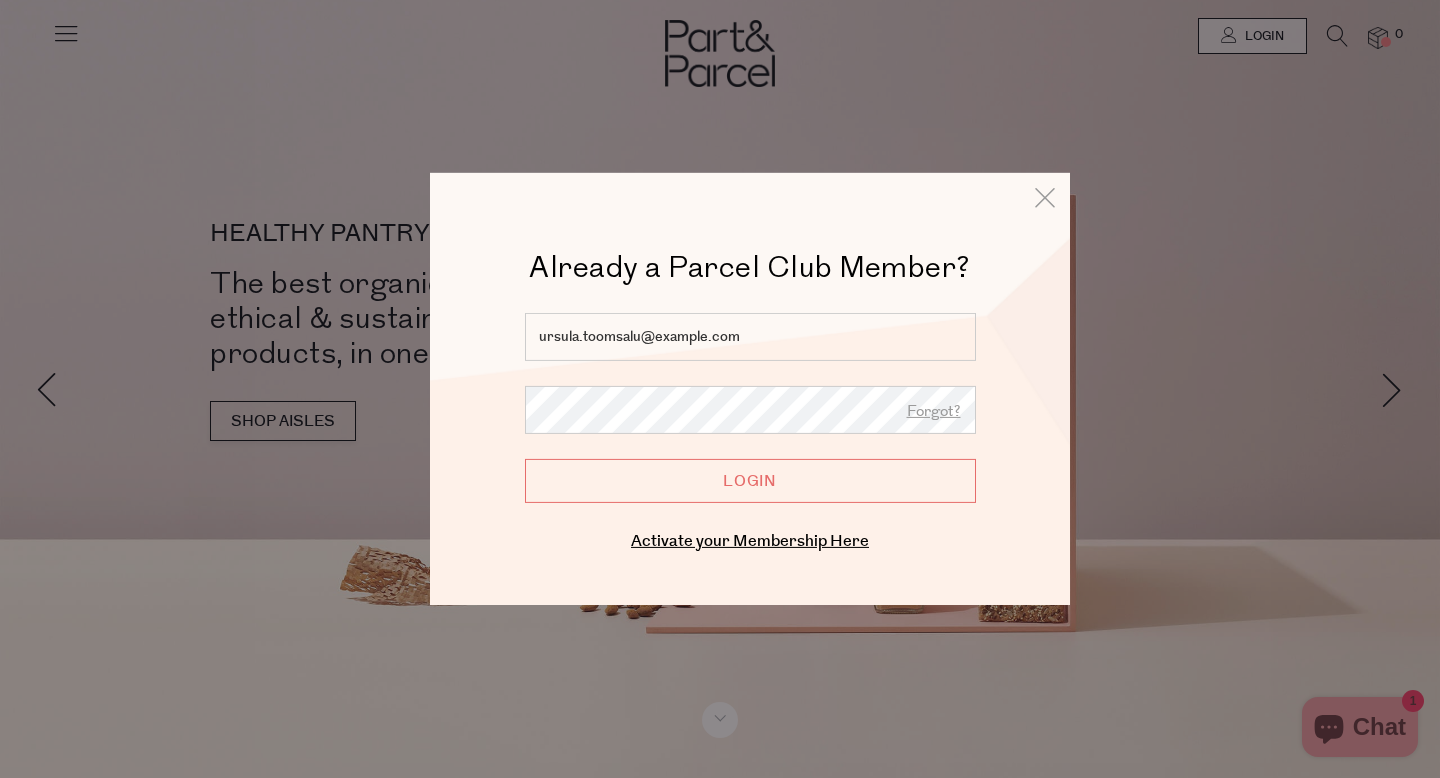 scroll, scrollTop: 0, scrollLeft: 0, axis: both 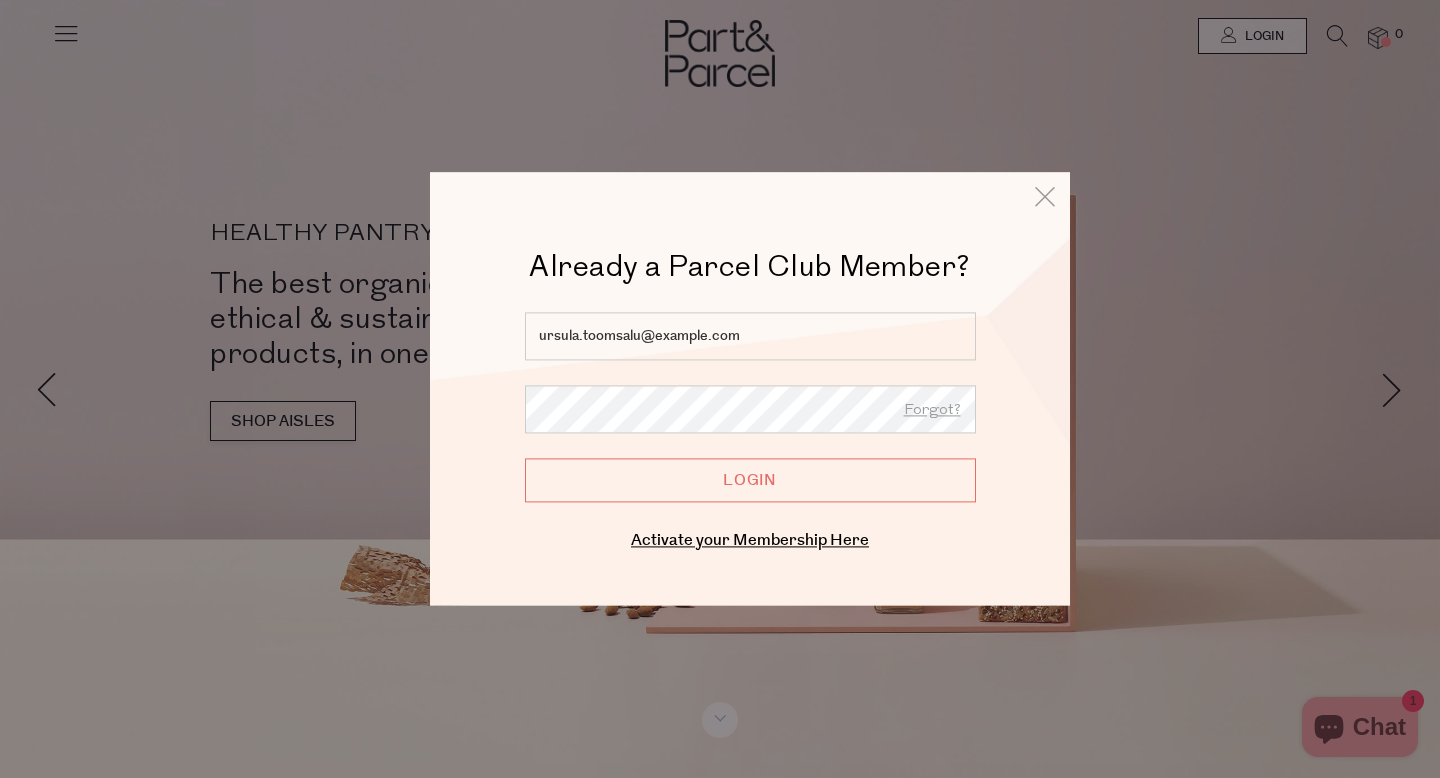 click on "Login" at bounding box center (750, 480) 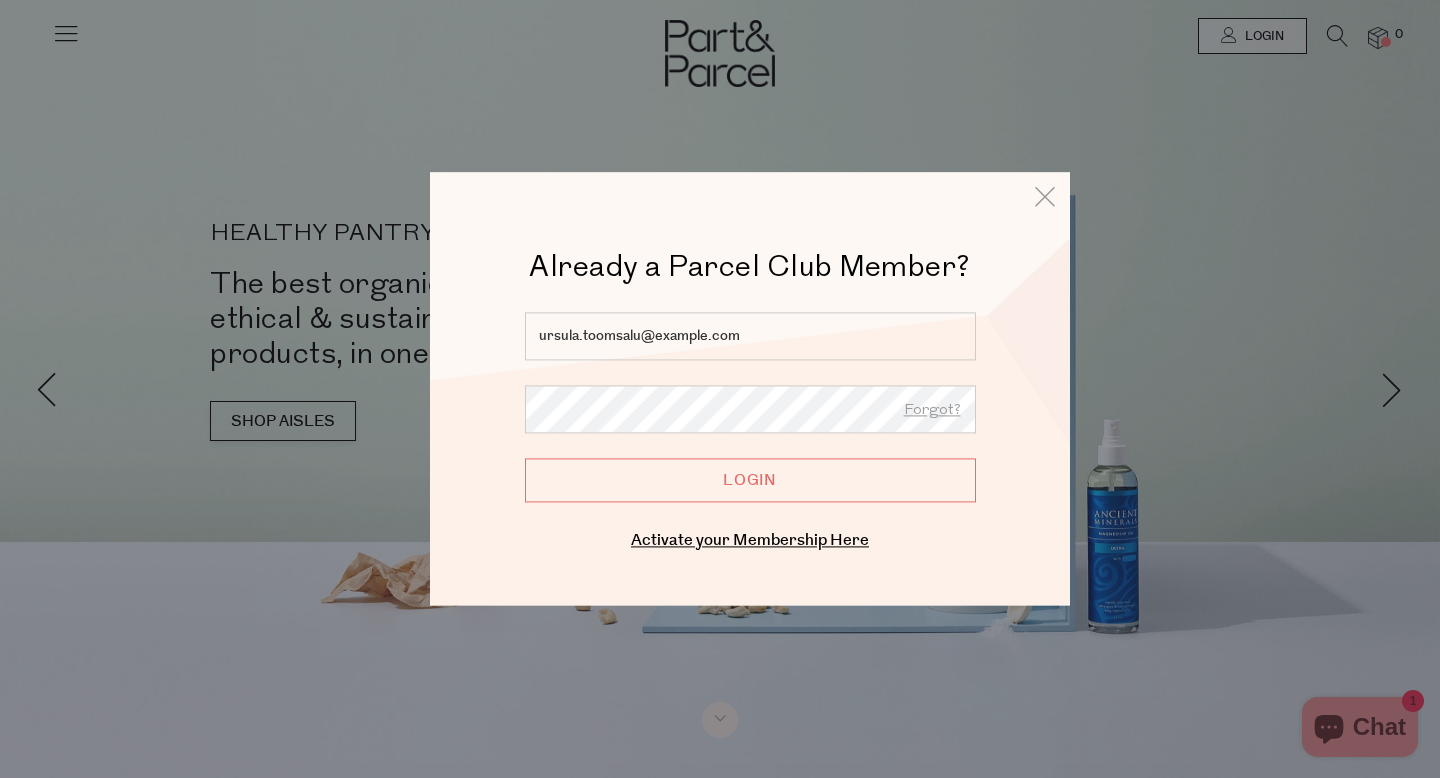 click on "Login" at bounding box center (750, 480) 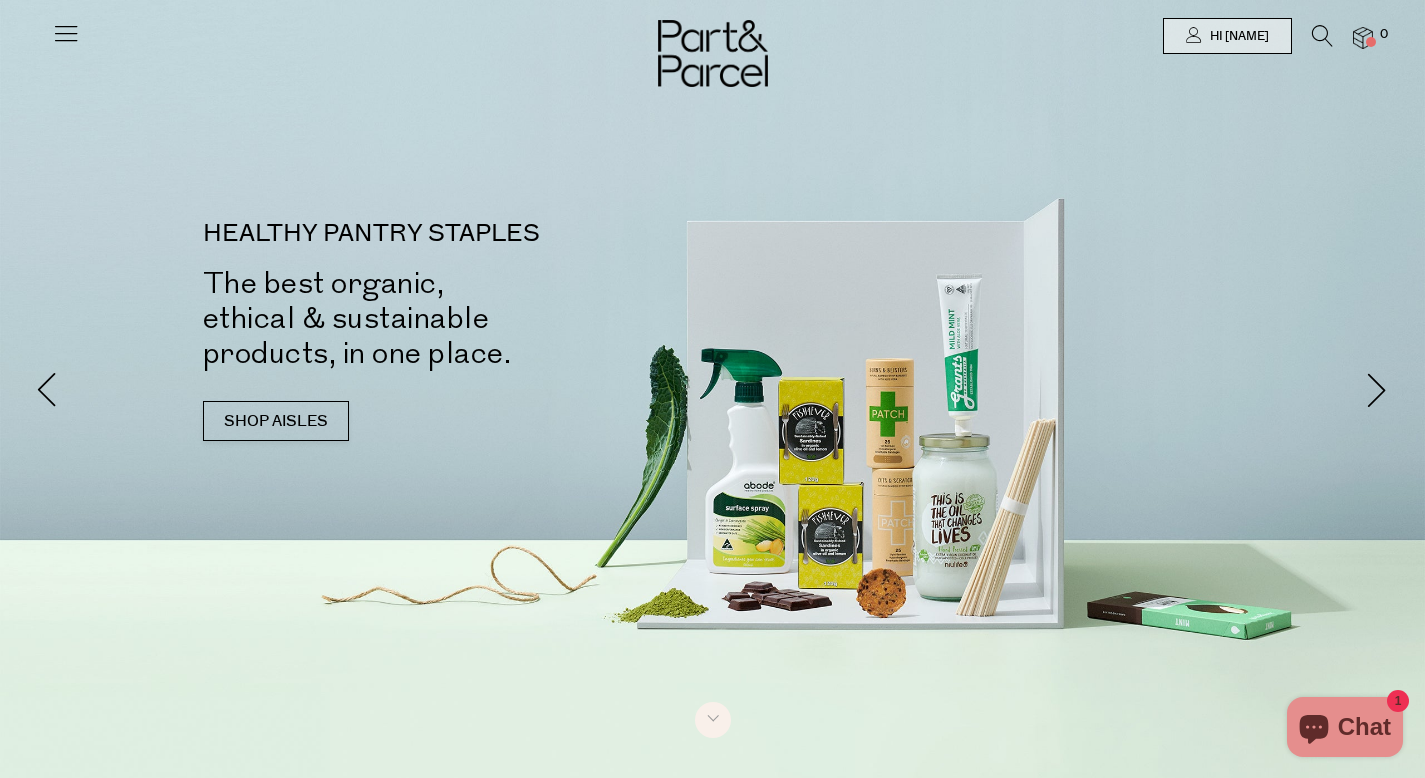 scroll, scrollTop: 0, scrollLeft: 0, axis: both 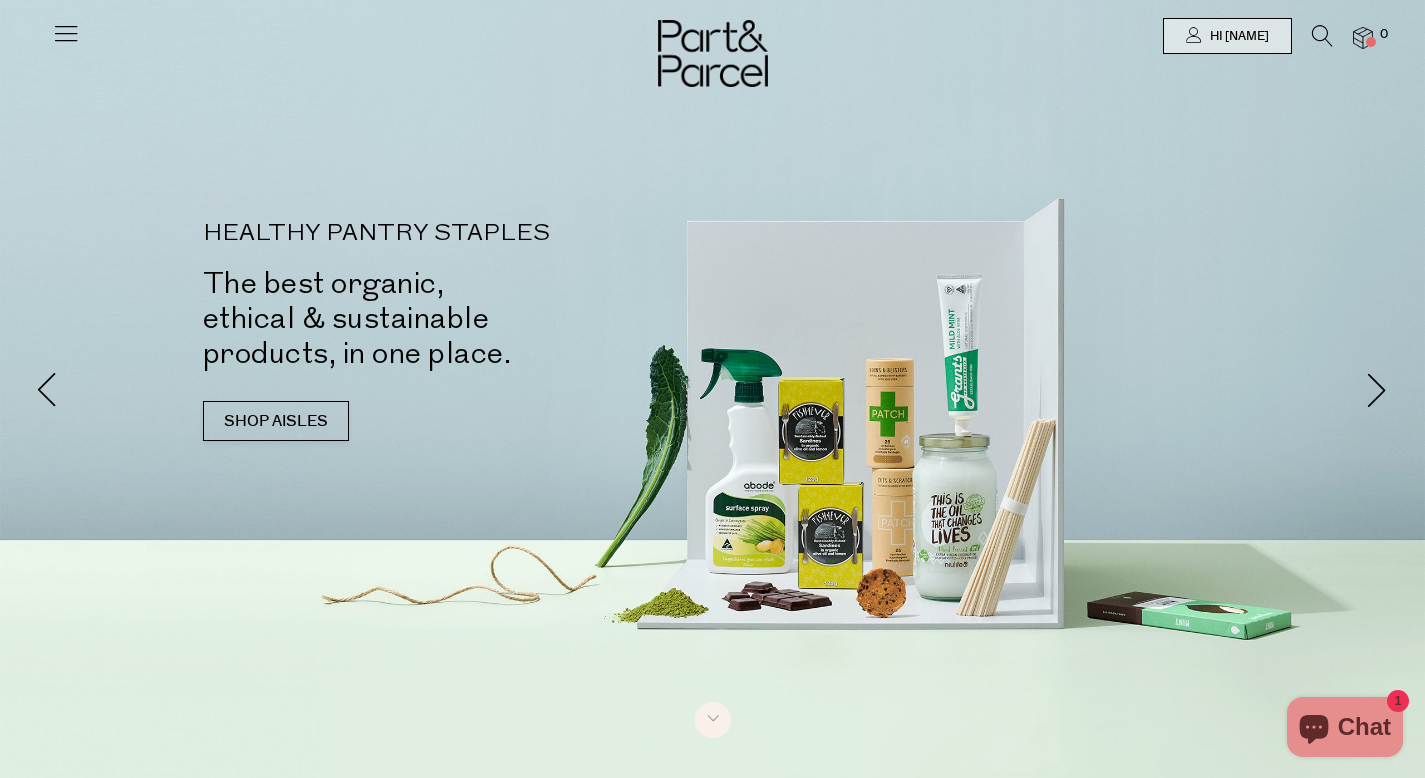 type on "ursula.toomsalu@example.com" 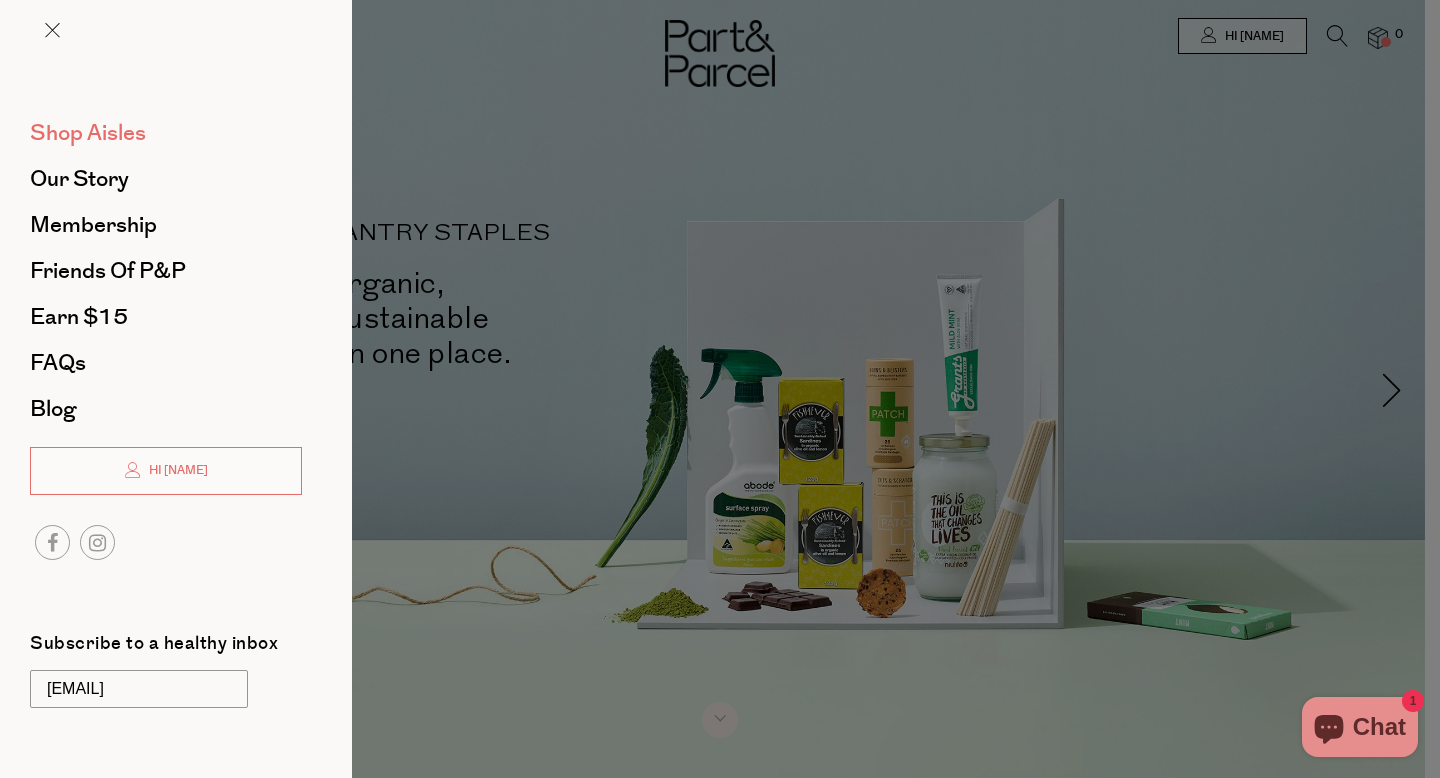 click on "Shop Aisles" at bounding box center (88, 133) 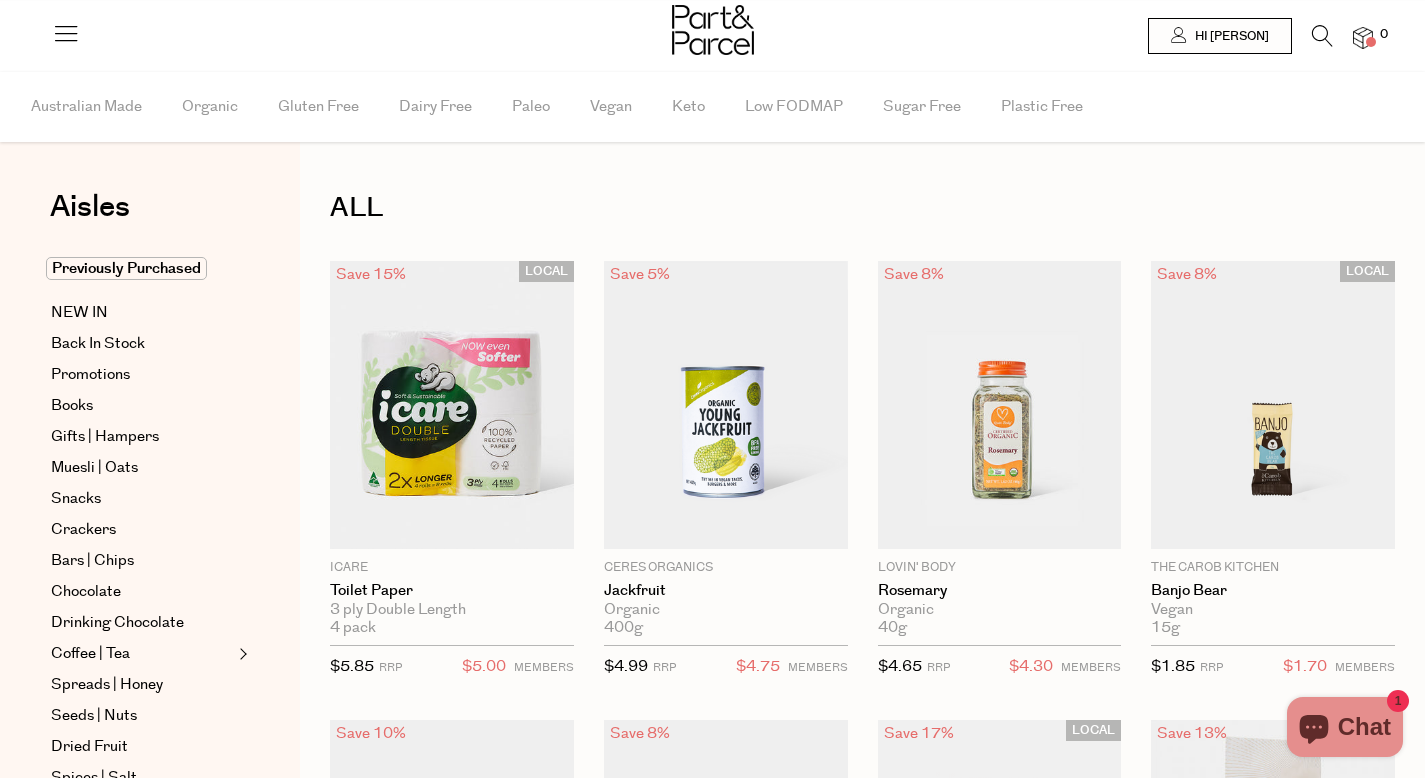 scroll, scrollTop: 0, scrollLeft: 0, axis: both 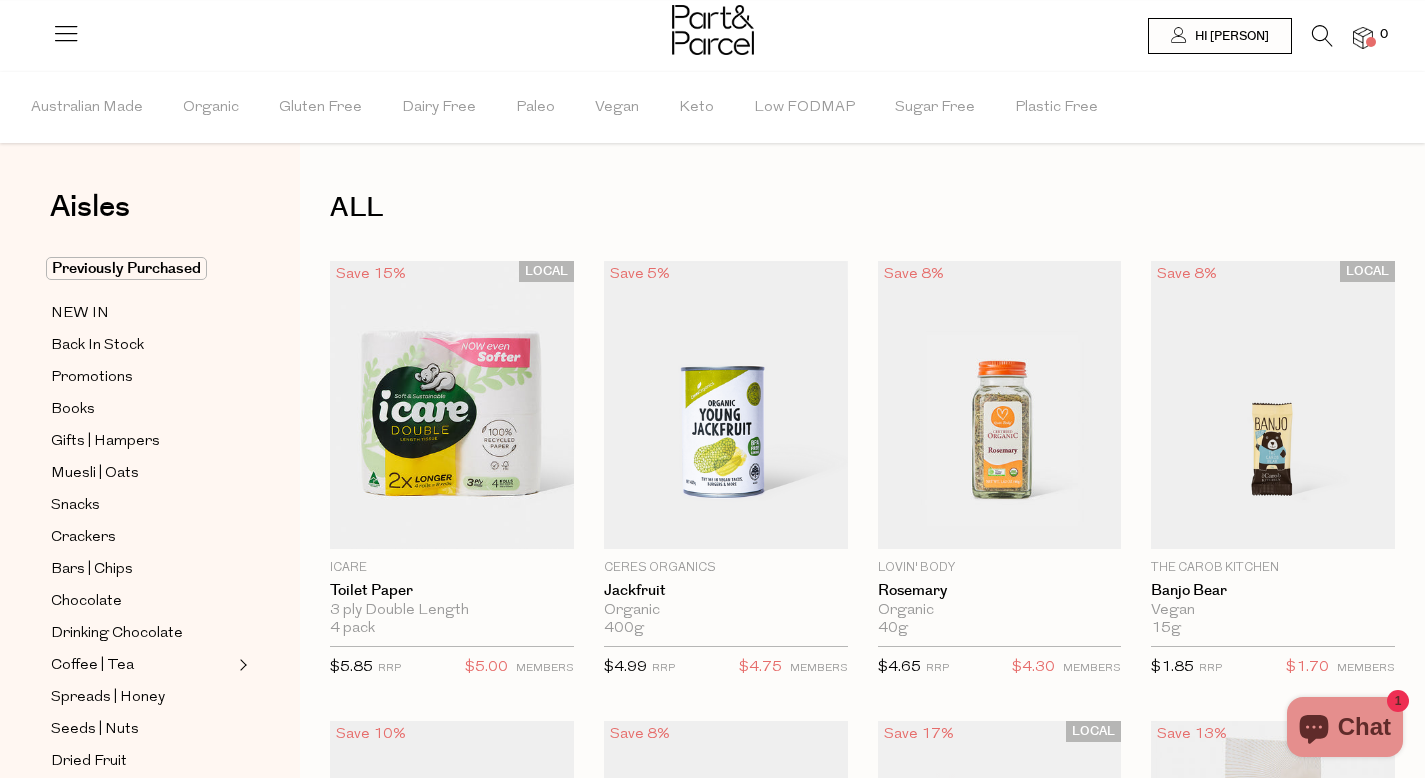 type on "ursula.toomsalu@example.com" 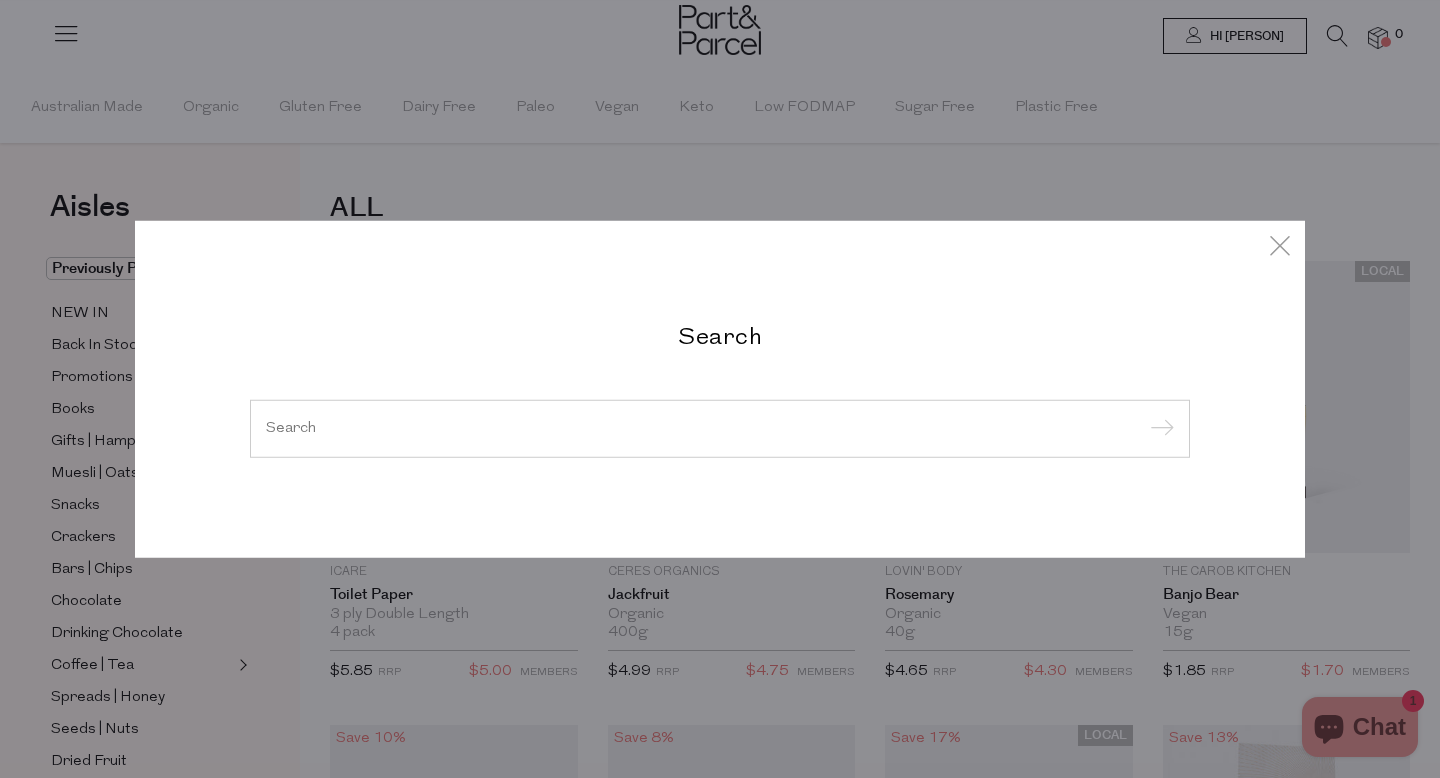click at bounding box center [720, 428] 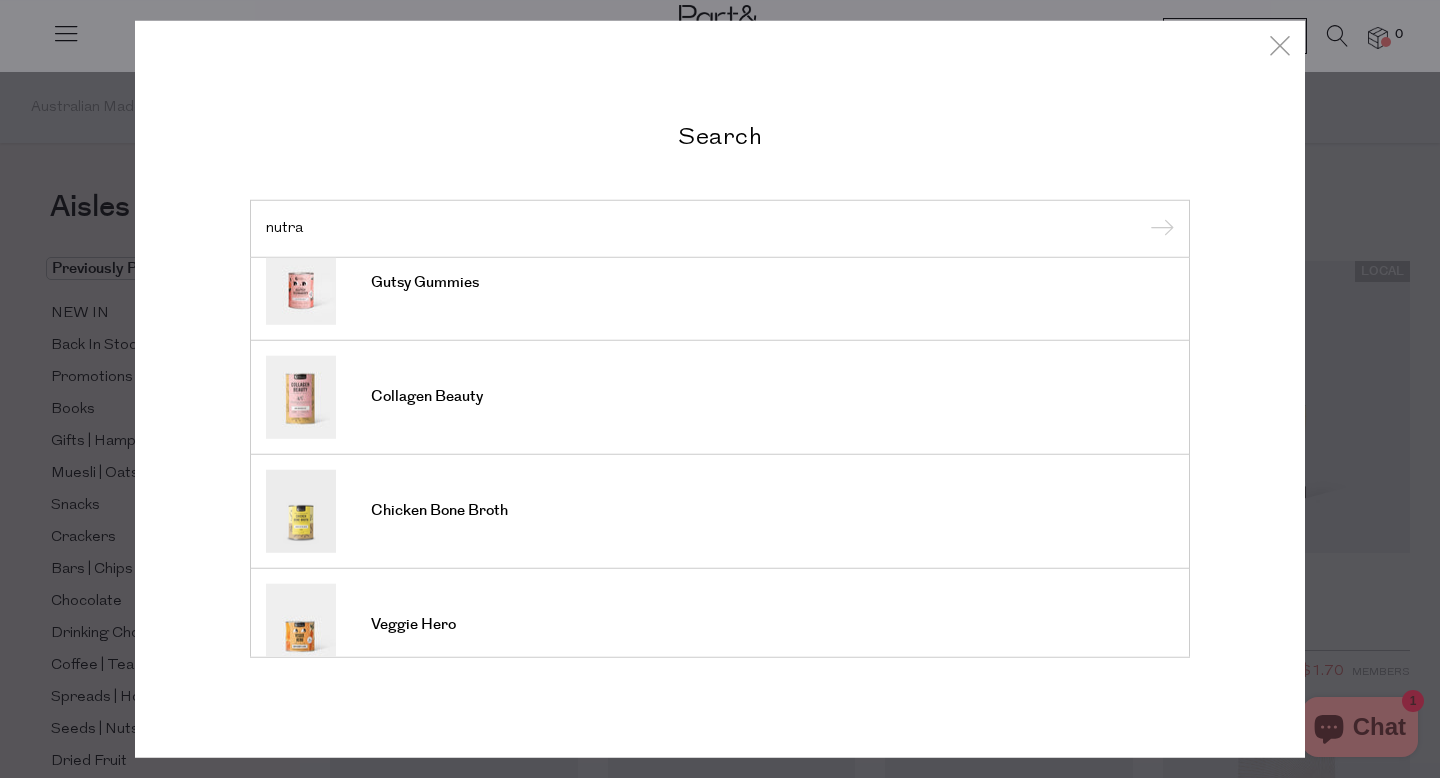 scroll, scrollTop: 740, scrollLeft: 0, axis: vertical 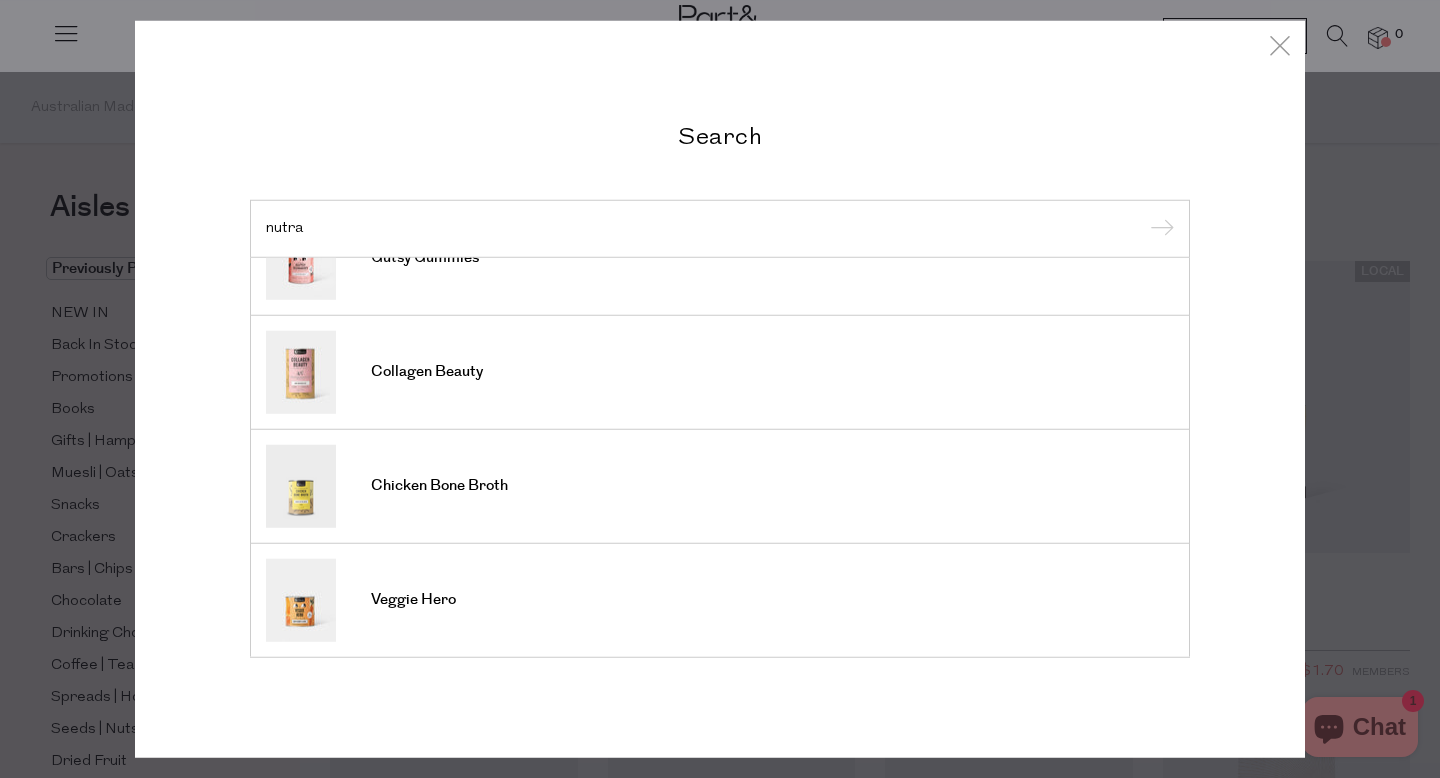 type on "nutra" 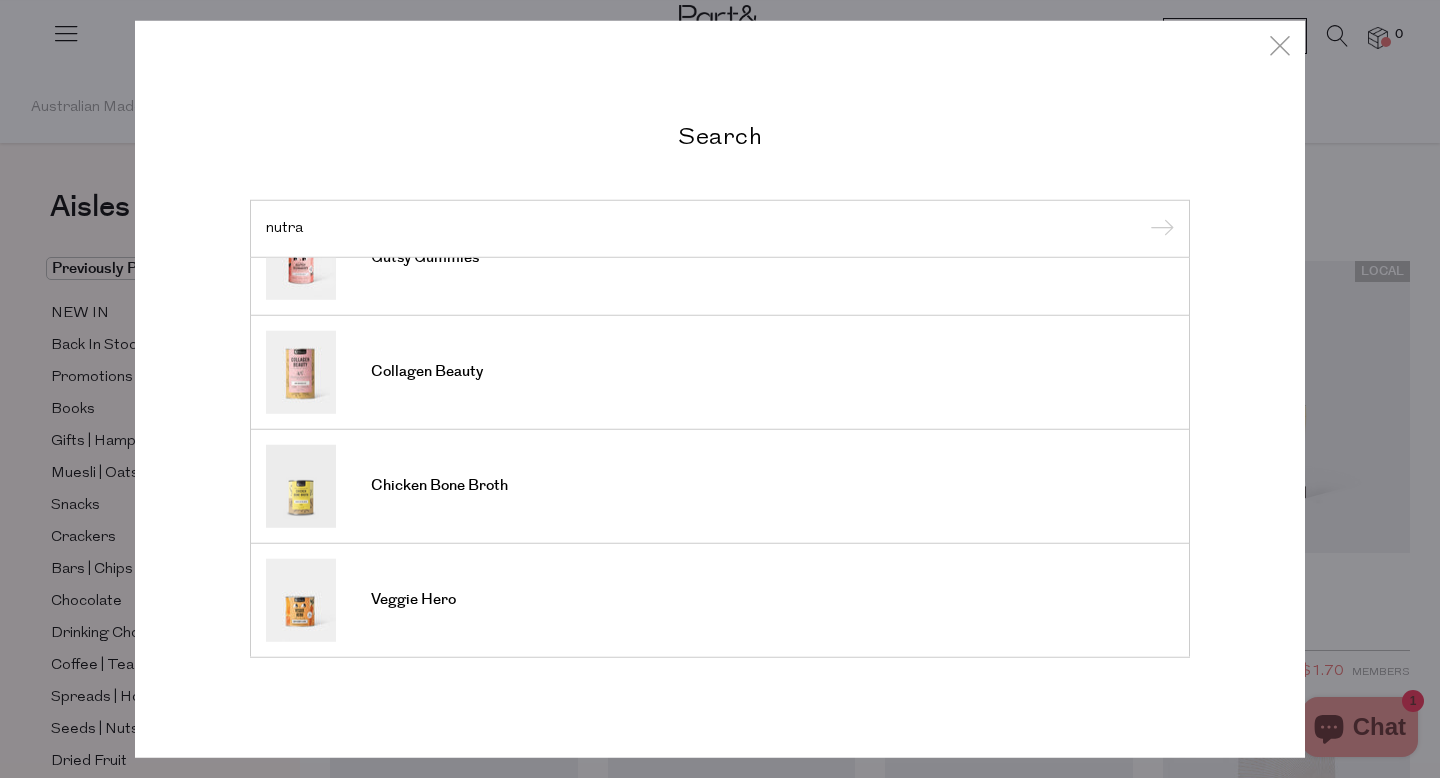 click on "Search
nutra
Australian Gelatin
Beef Bone Broth
Australian Gelatin
Chicken Bone Broth
Hot Chocolate
Chicken Bone Broth
Gutsy Gummies
Collagen Beauty
Chicken Bone Broth
Veggie Hero" at bounding box center (720, 389) 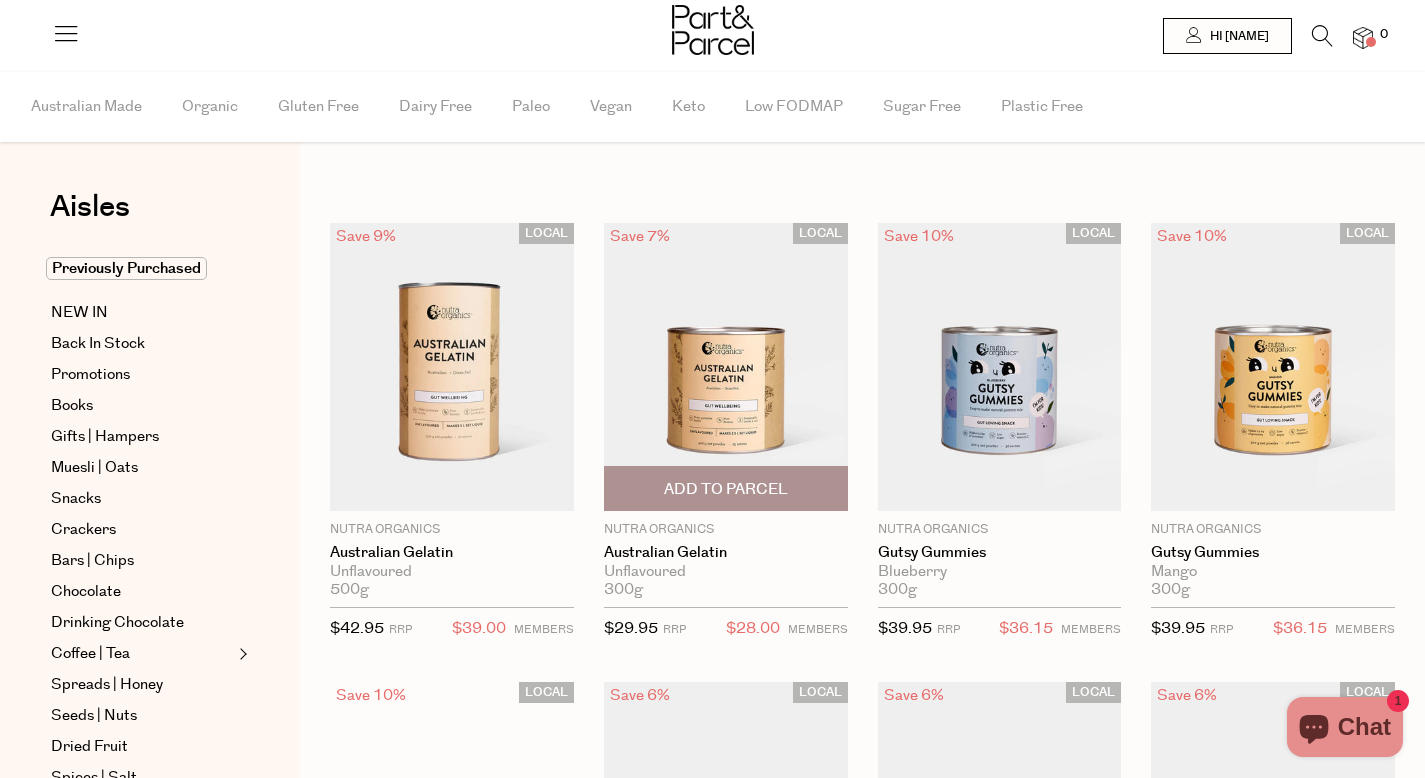 scroll, scrollTop: 0, scrollLeft: 0, axis: both 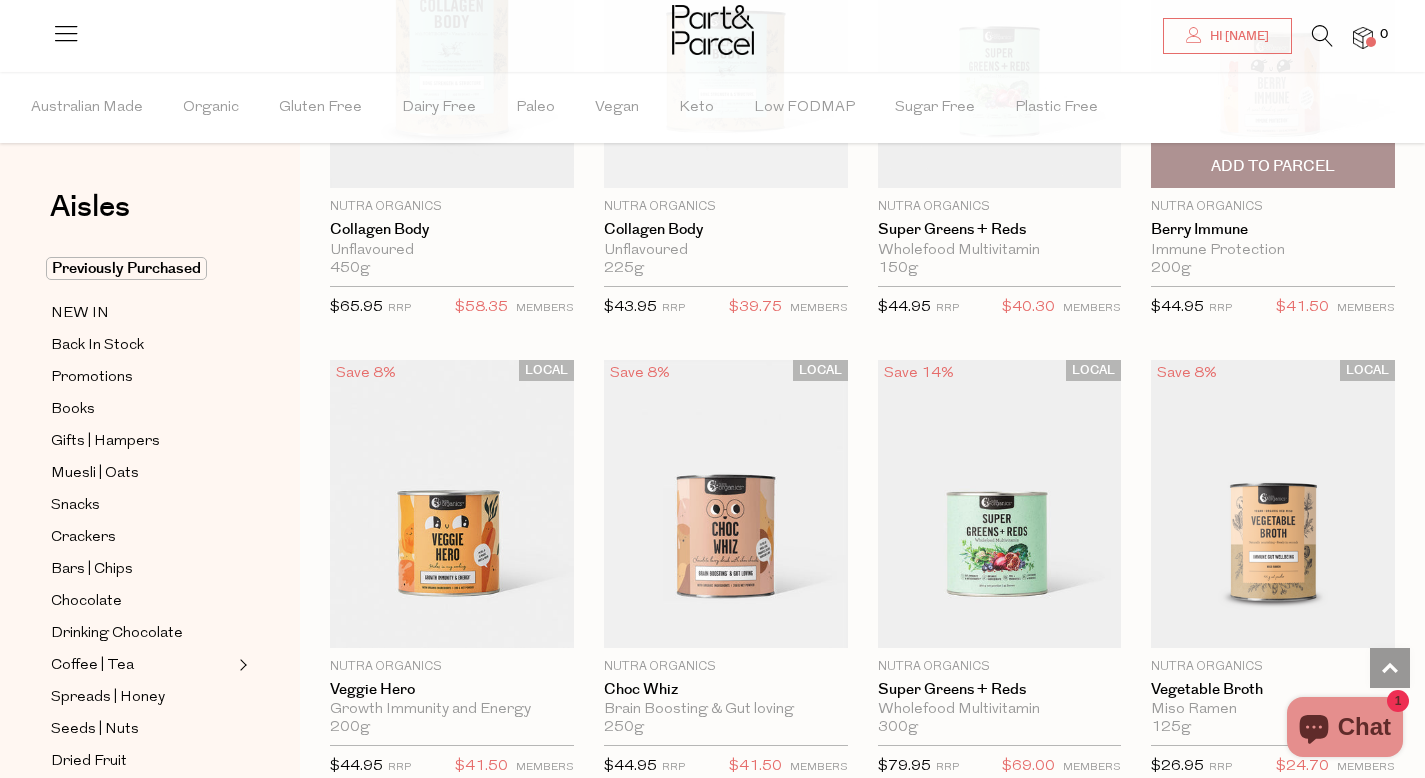 click on "Add To Parcel" at bounding box center (1273, 166) 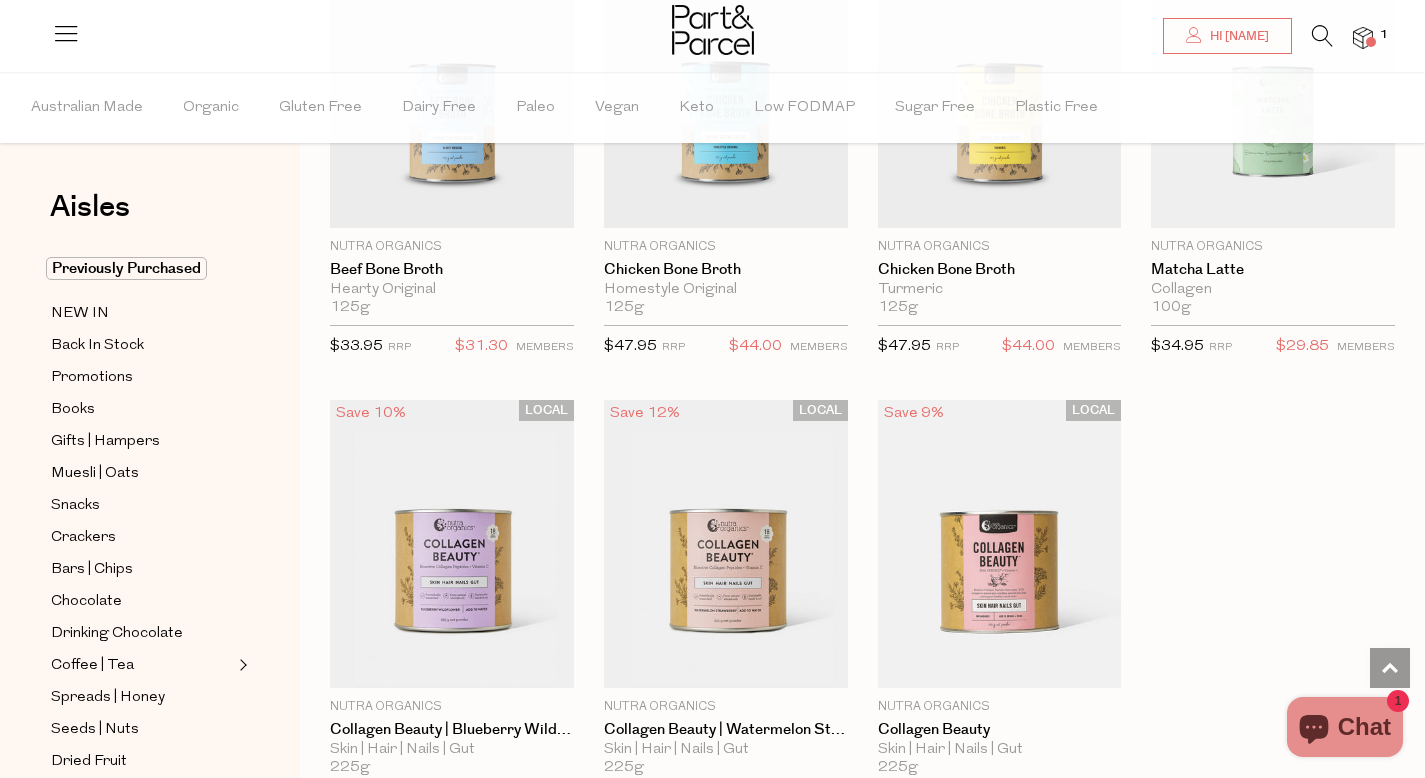 scroll, scrollTop: 3501, scrollLeft: 0, axis: vertical 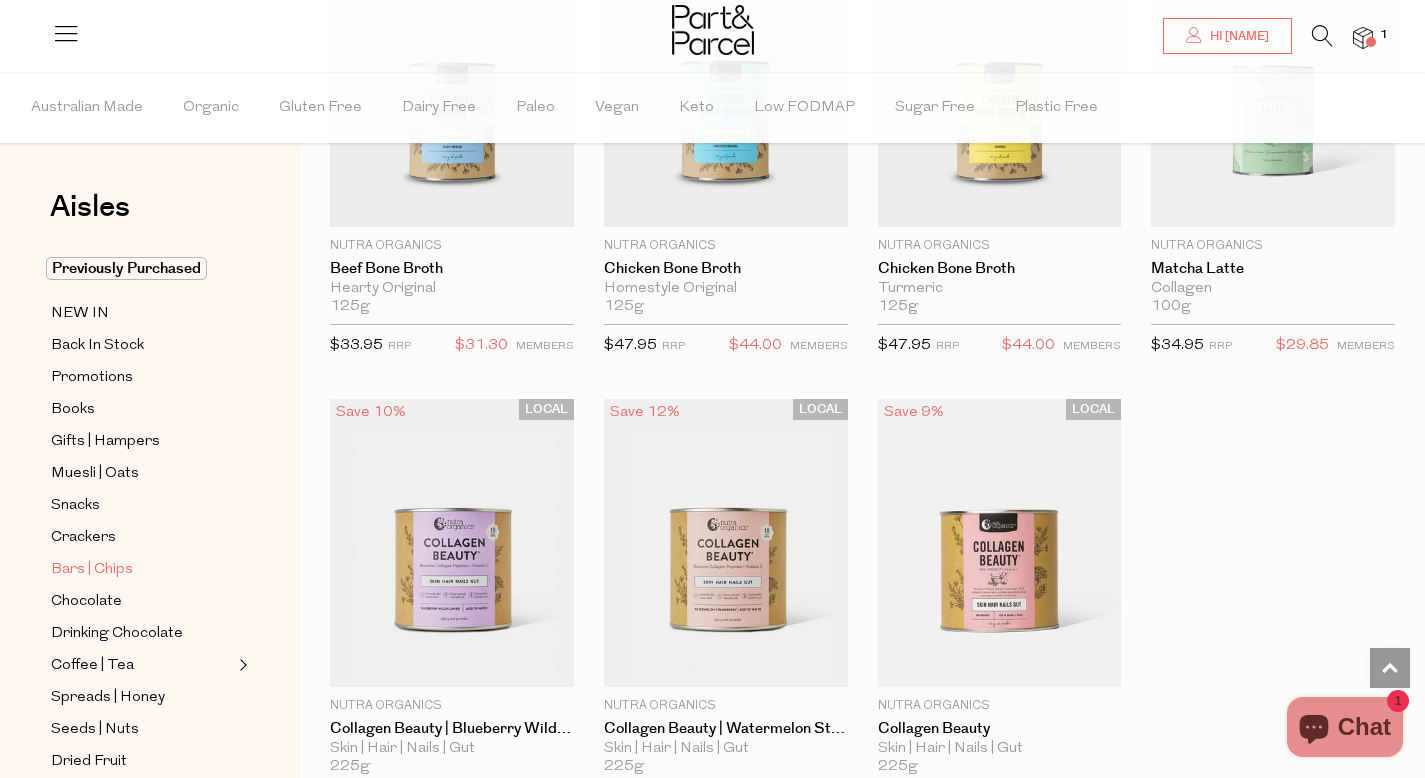 click on "Bars | Chips" at bounding box center (142, 569) 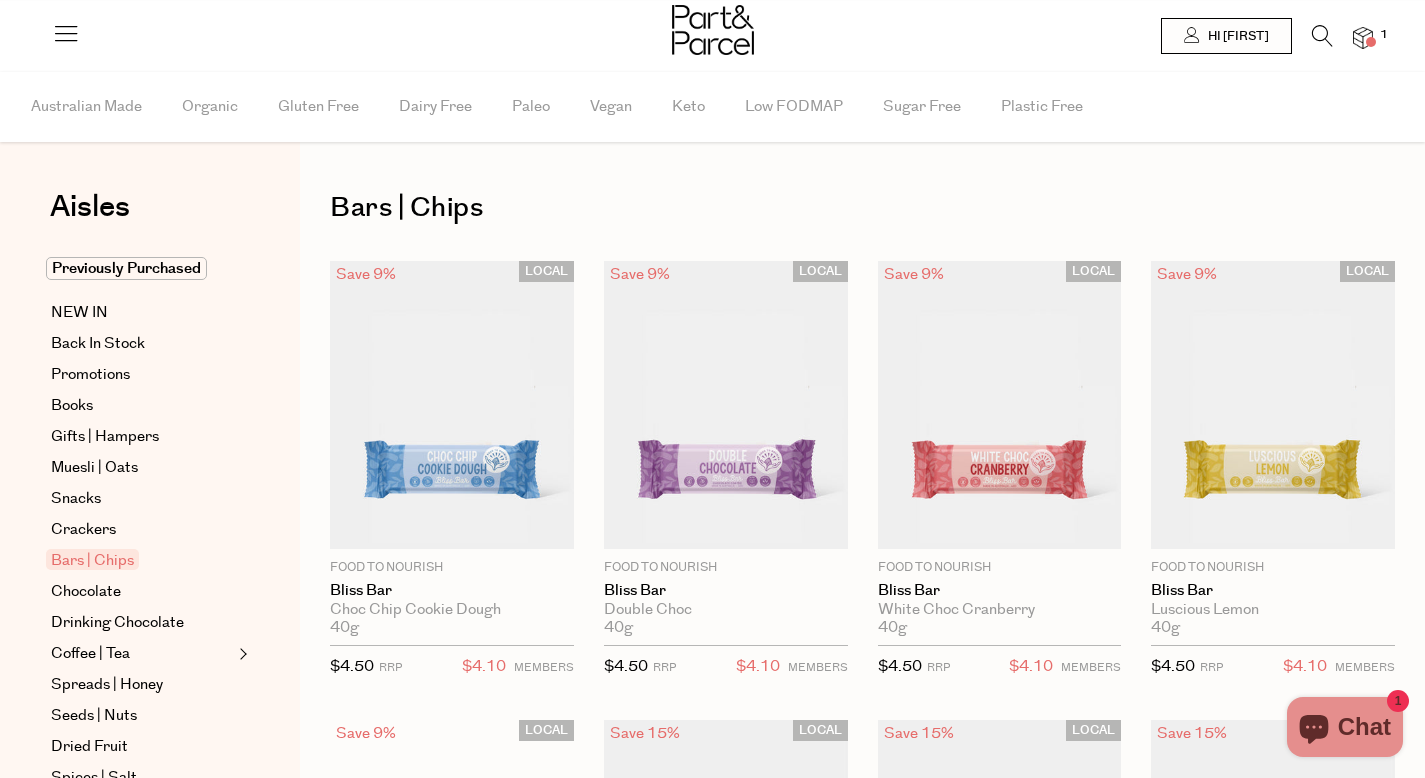 scroll, scrollTop: 0, scrollLeft: 0, axis: both 